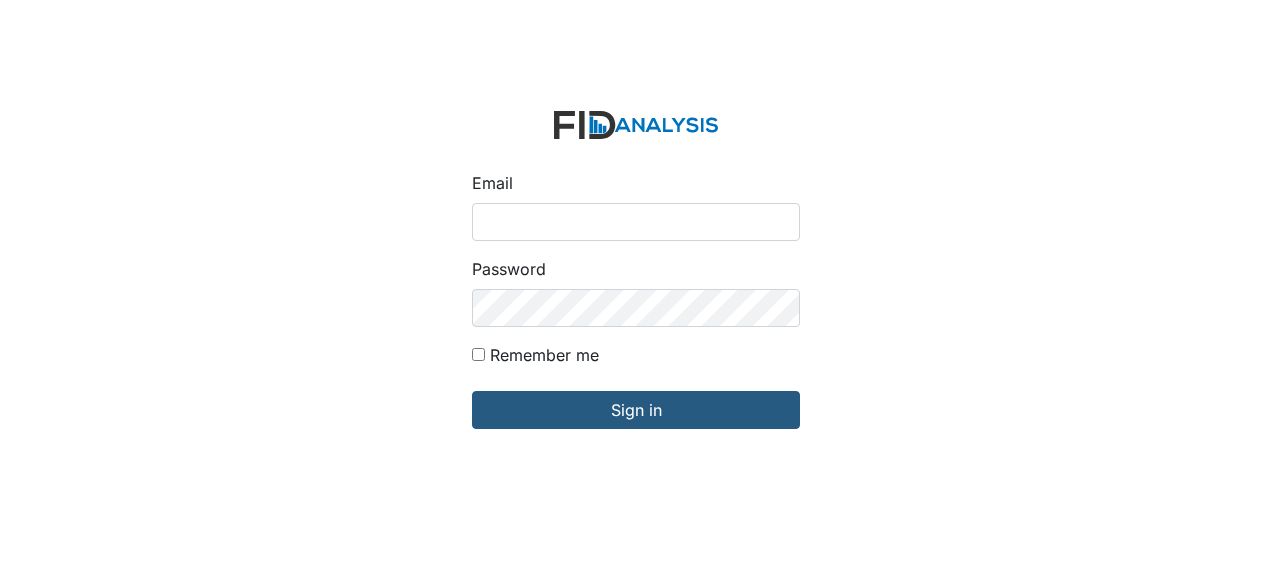 scroll, scrollTop: 0, scrollLeft: 0, axis: both 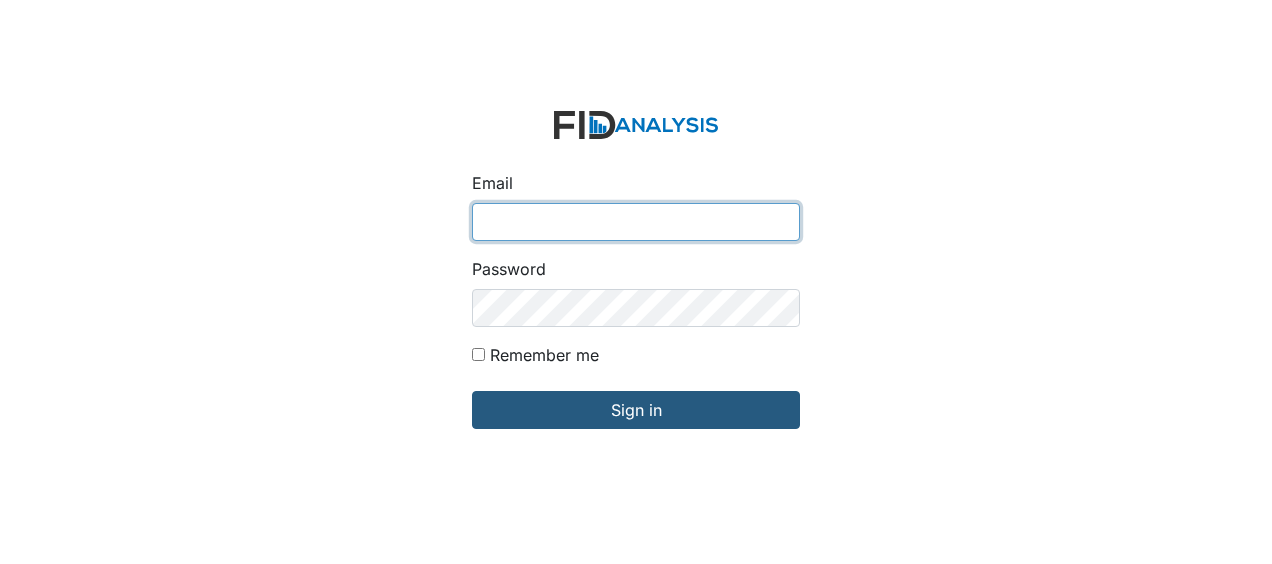 type on "[EMAIL]" 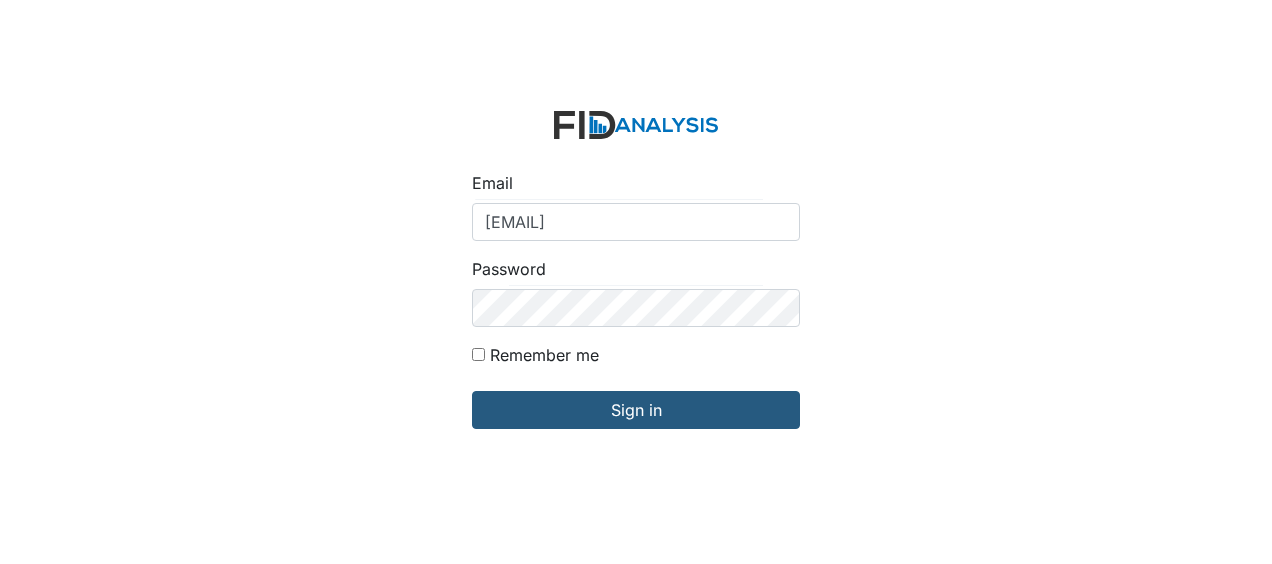 click on "Email
Jbryant@lifeincorporated.com
Password
Remember me
Sign in" at bounding box center (636, 282) 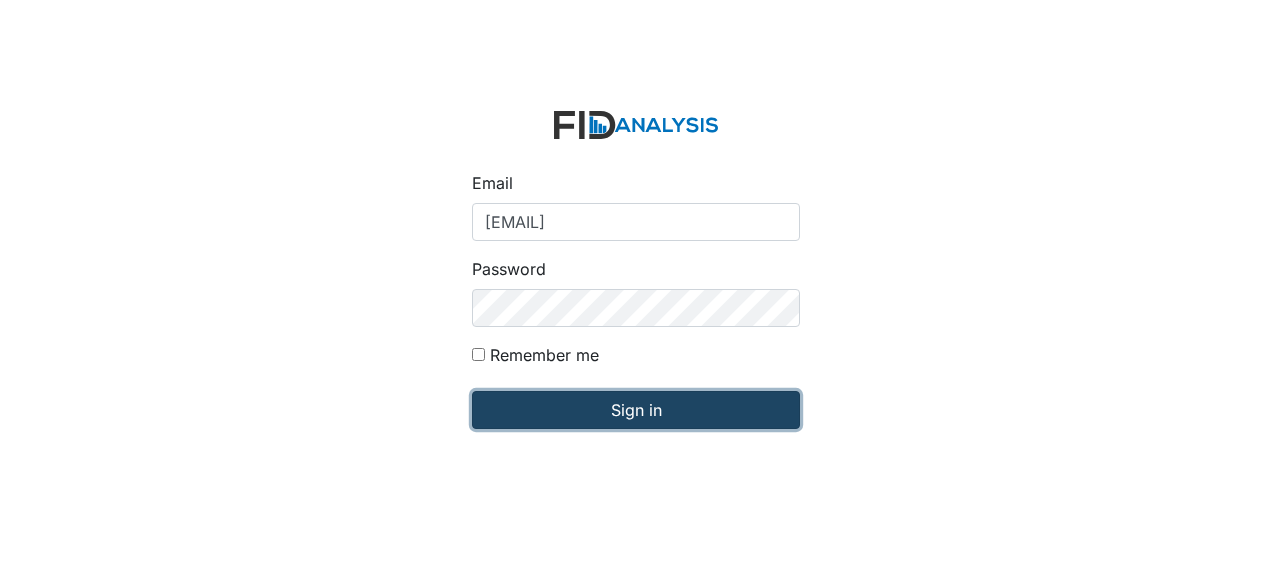 click on "Sign in" at bounding box center (636, 410) 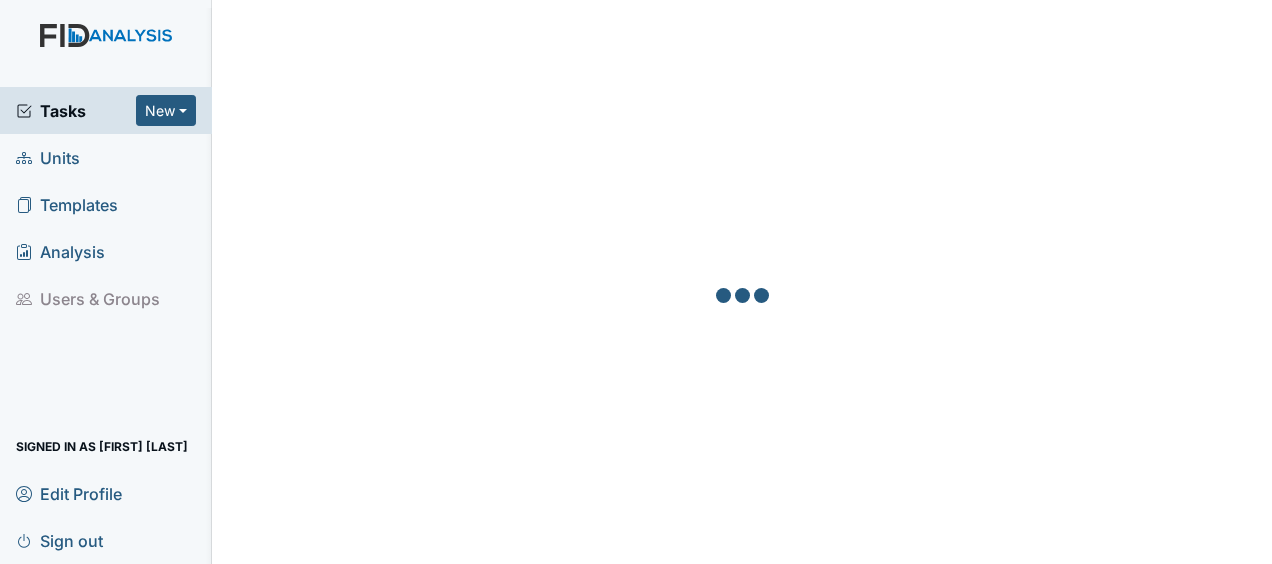 scroll, scrollTop: 0, scrollLeft: 0, axis: both 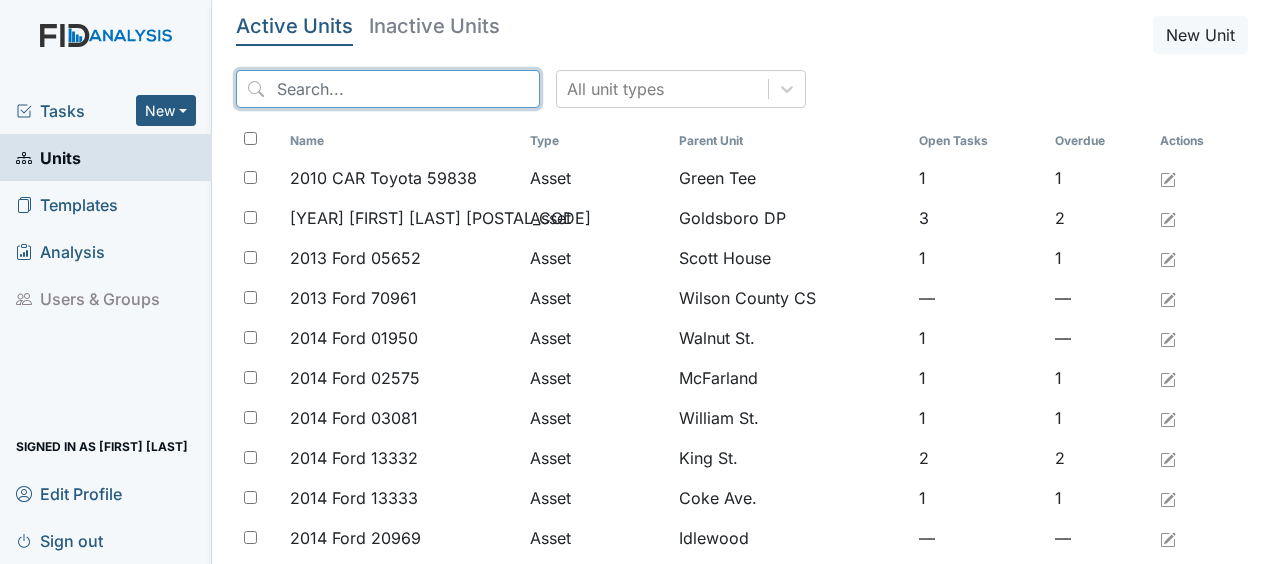 click at bounding box center (388, 89) 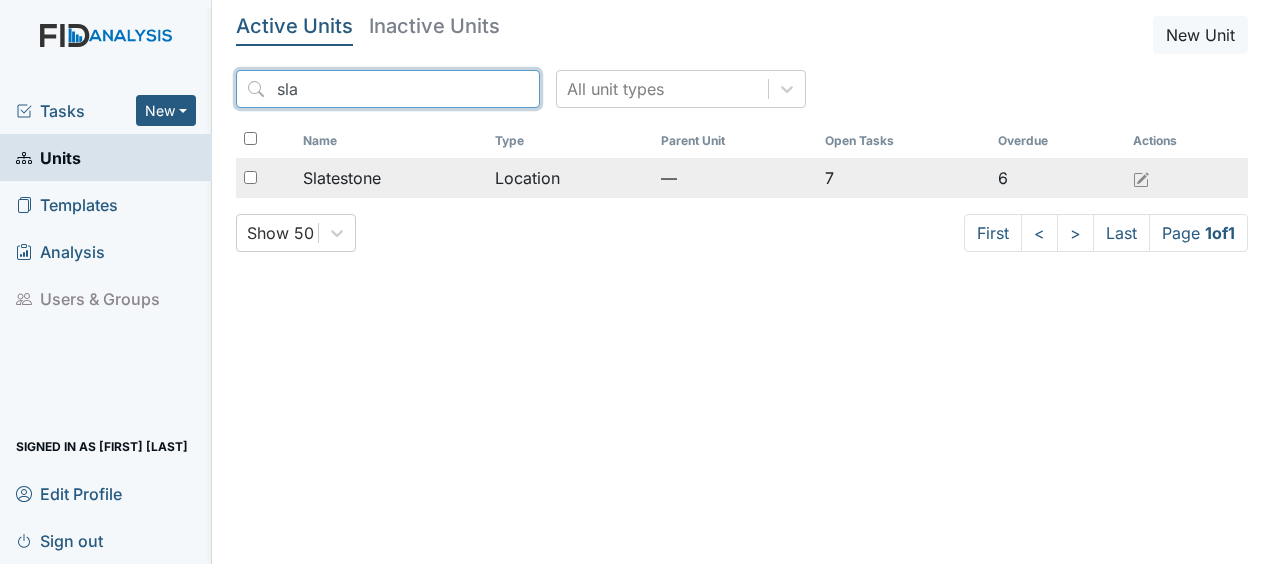 type on "sla" 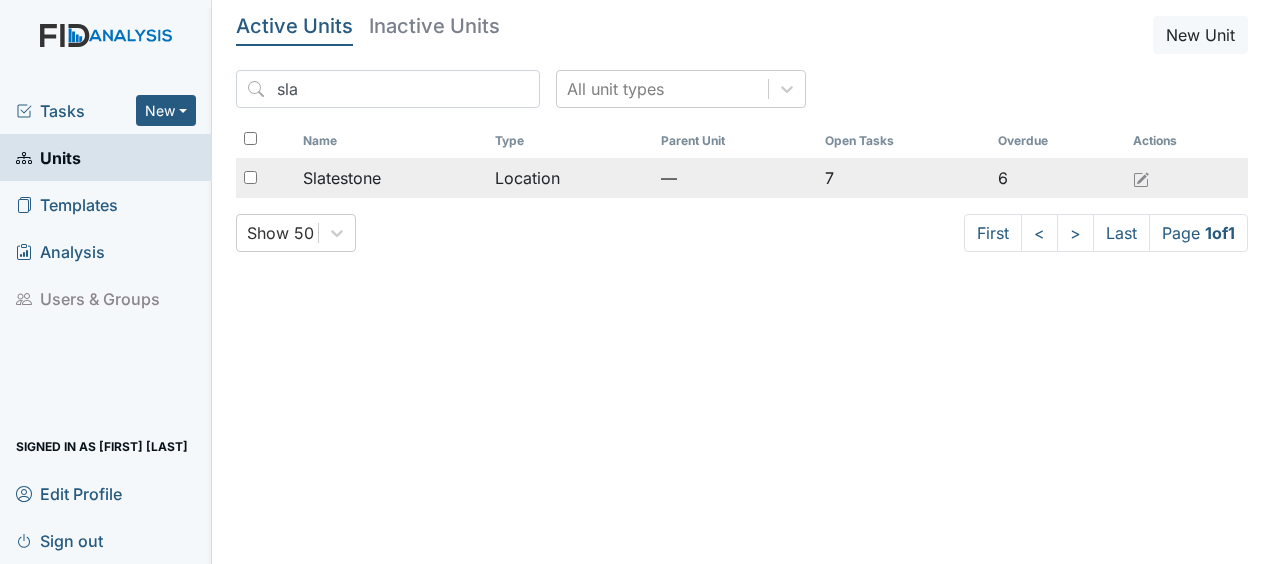 click on "Slatestone" at bounding box center (342, 178) 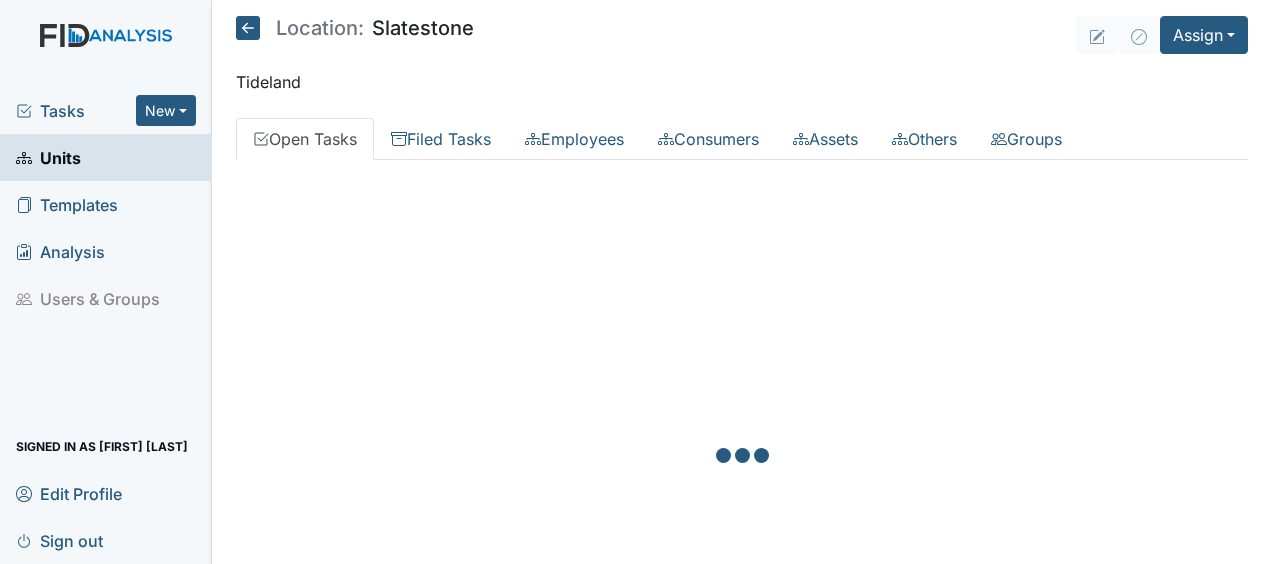 scroll, scrollTop: 0, scrollLeft: 0, axis: both 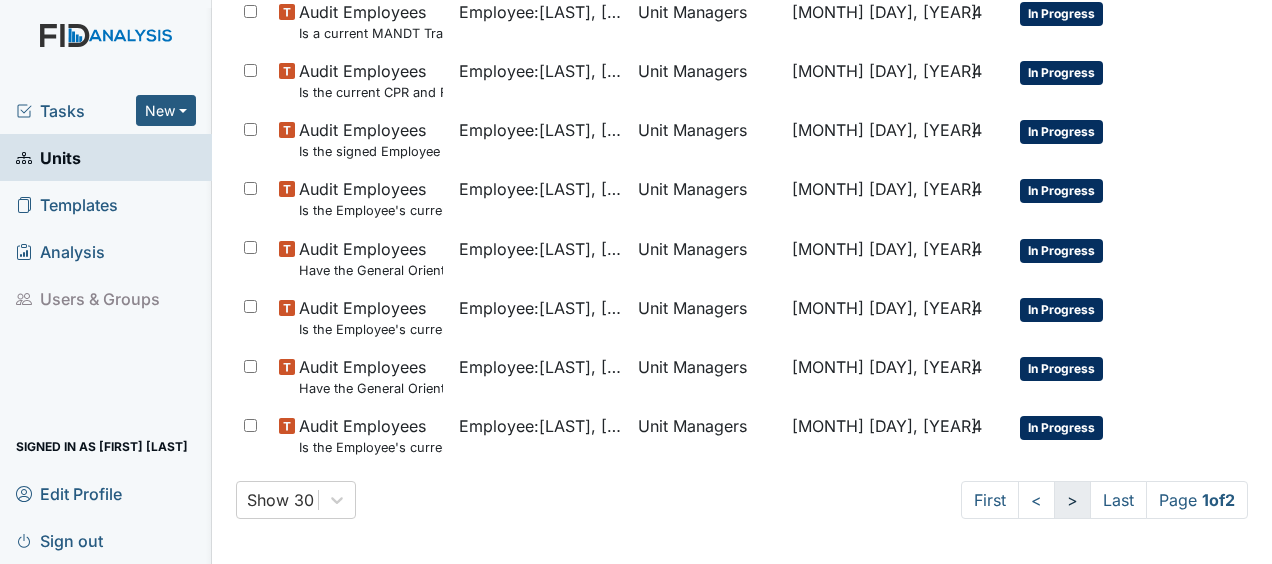 click on ">" at bounding box center [990, 500] 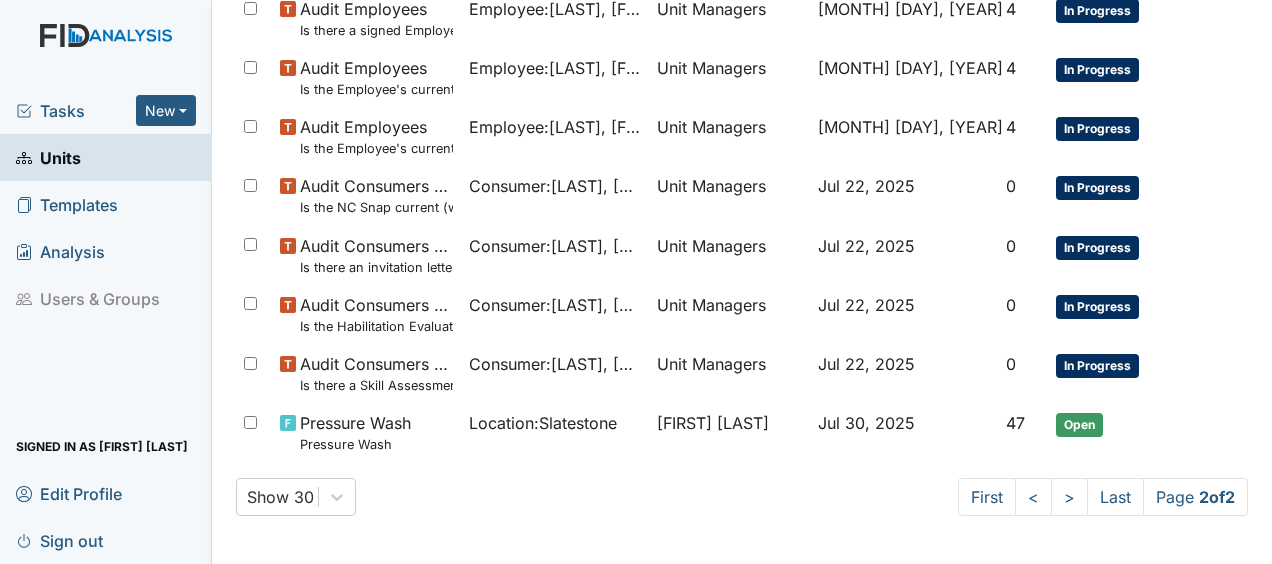 scroll, scrollTop: 510, scrollLeft: 0, axis: vertical 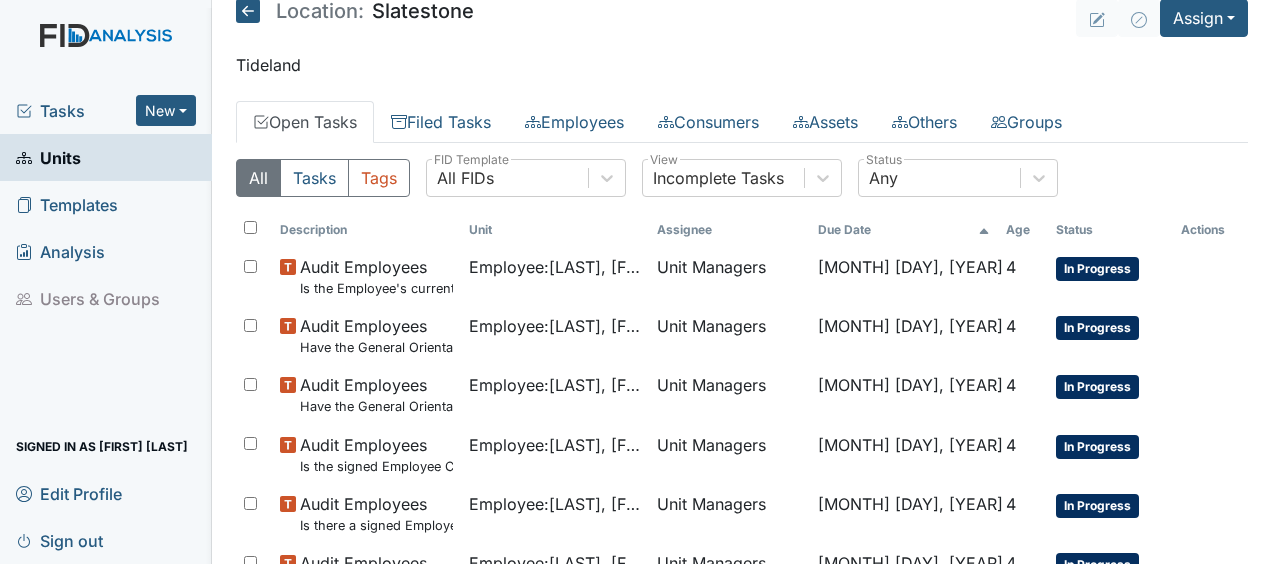 click at bounding box center [248, 11] 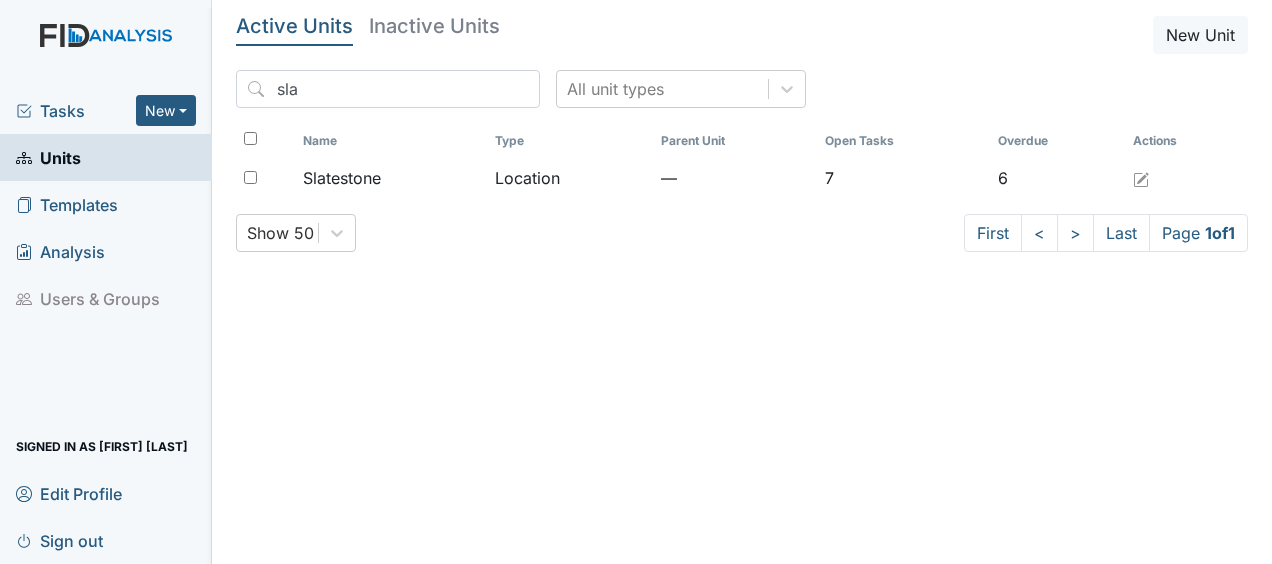 scroll, scrollTop: 0, scrollLeft: 0, axis: both 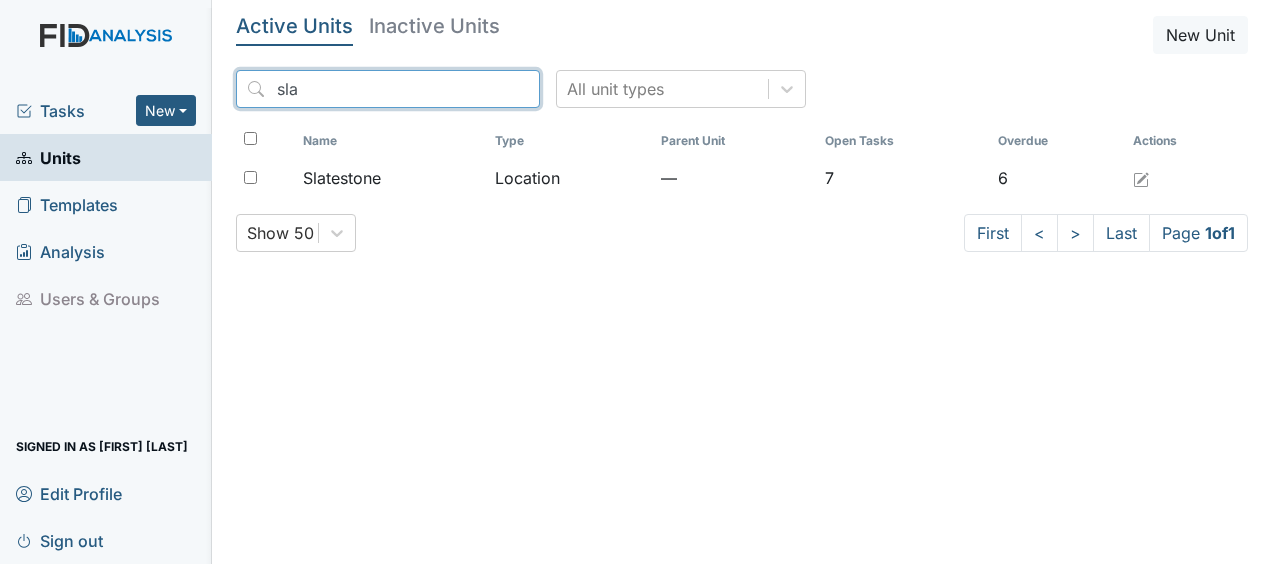 click on "sla" at bounding box center [388, 89] 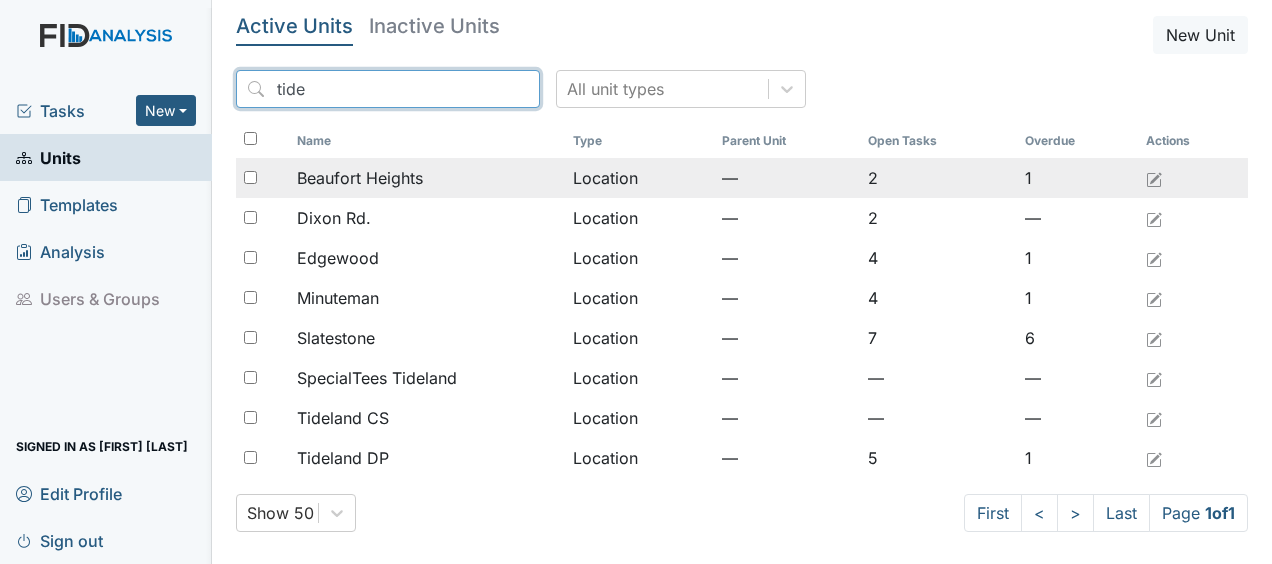 type on "tide" 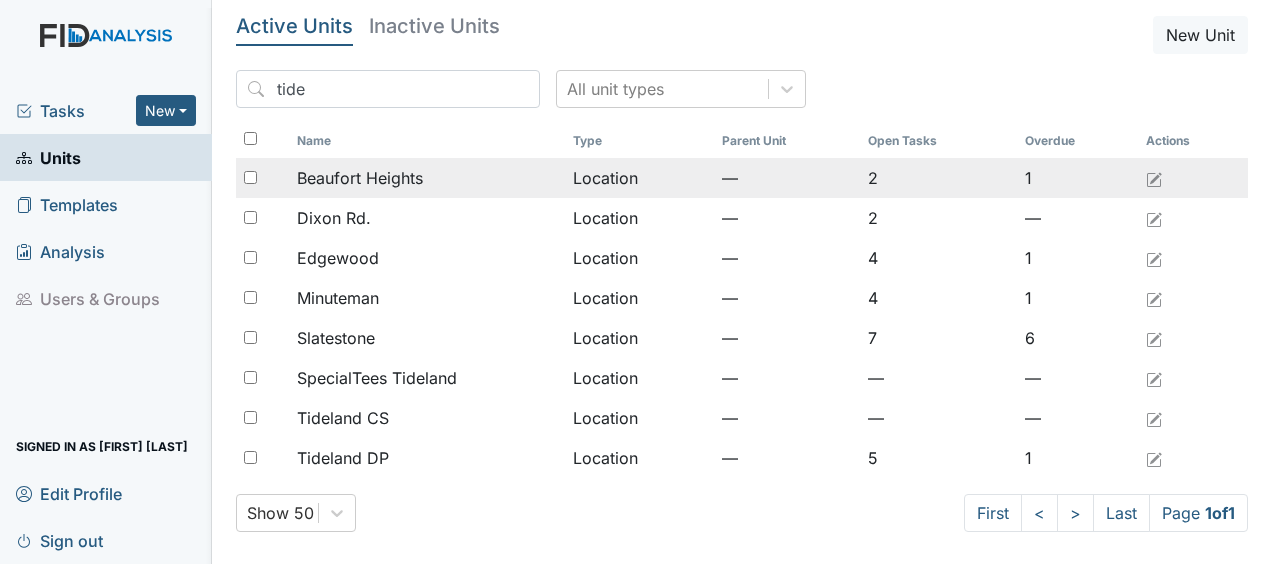click on "Beaufort Heights" at bounding box center [426, 178] 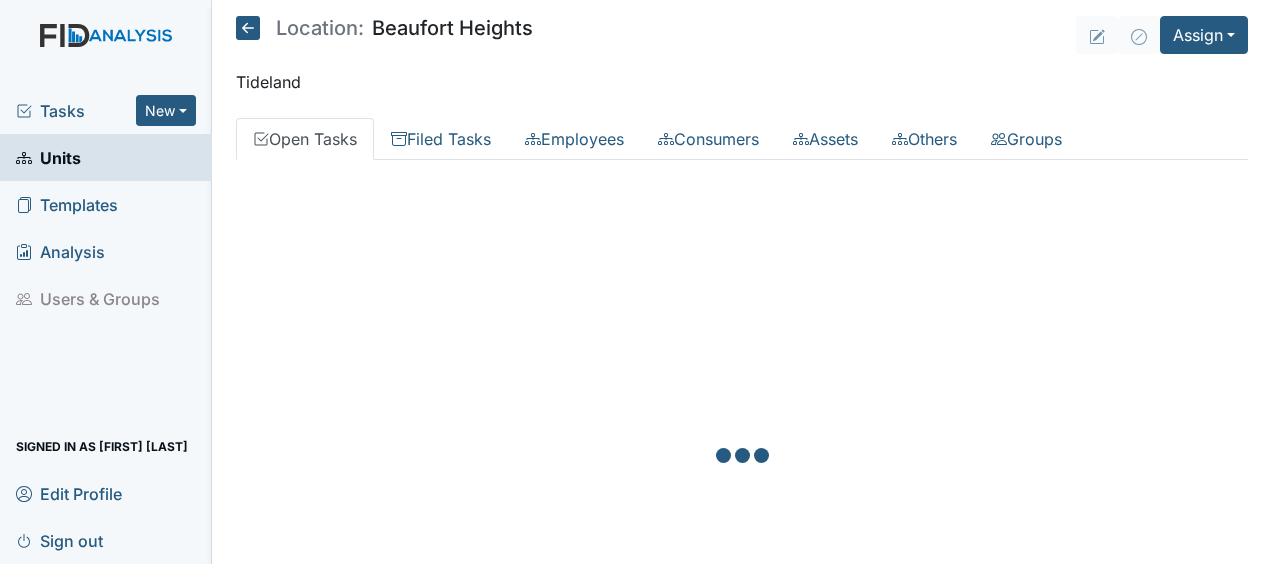 scroll, scrollTop: 0, scrollLeft: 0, axis: both 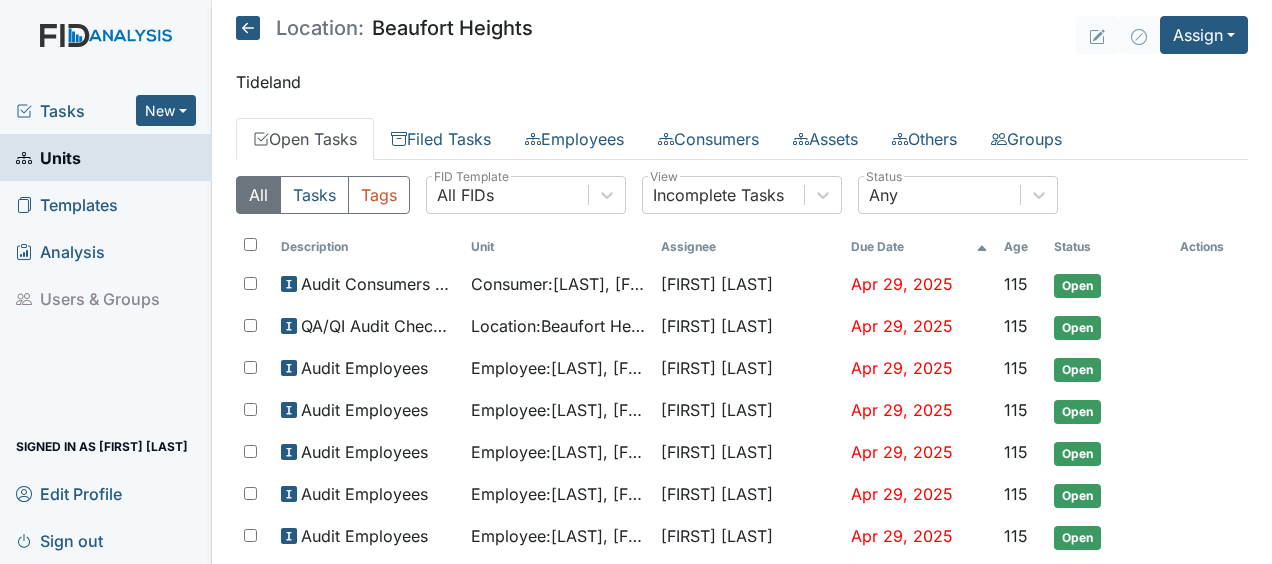click at bounding box center [248, 28] 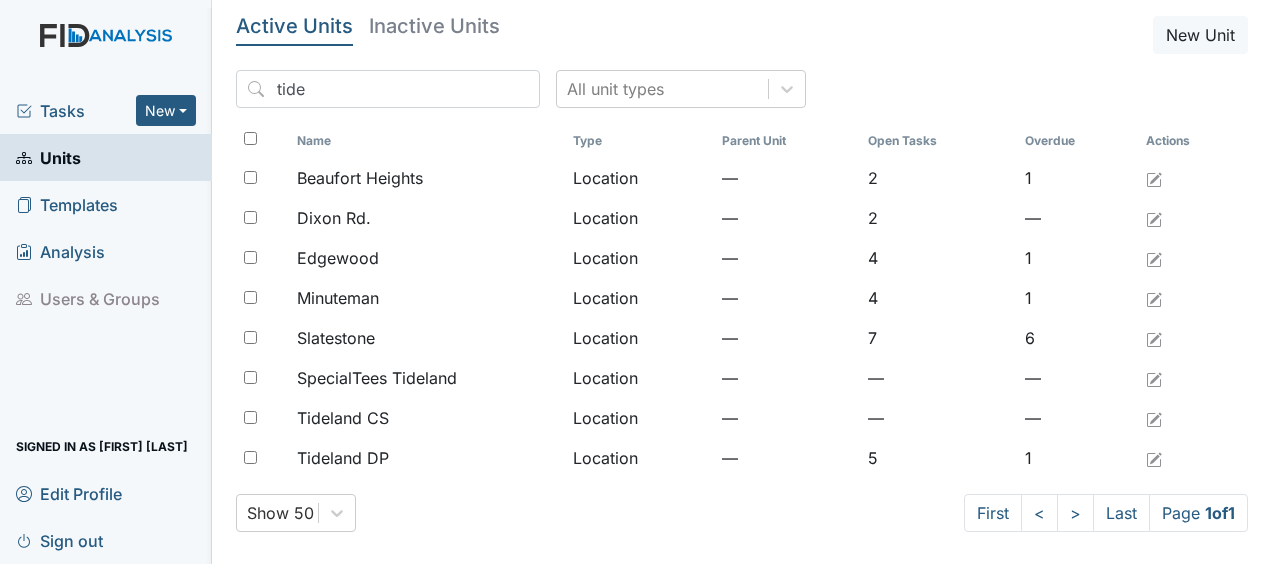 scroll, scrollTop: 0, scrollLeft: 0, axis: both 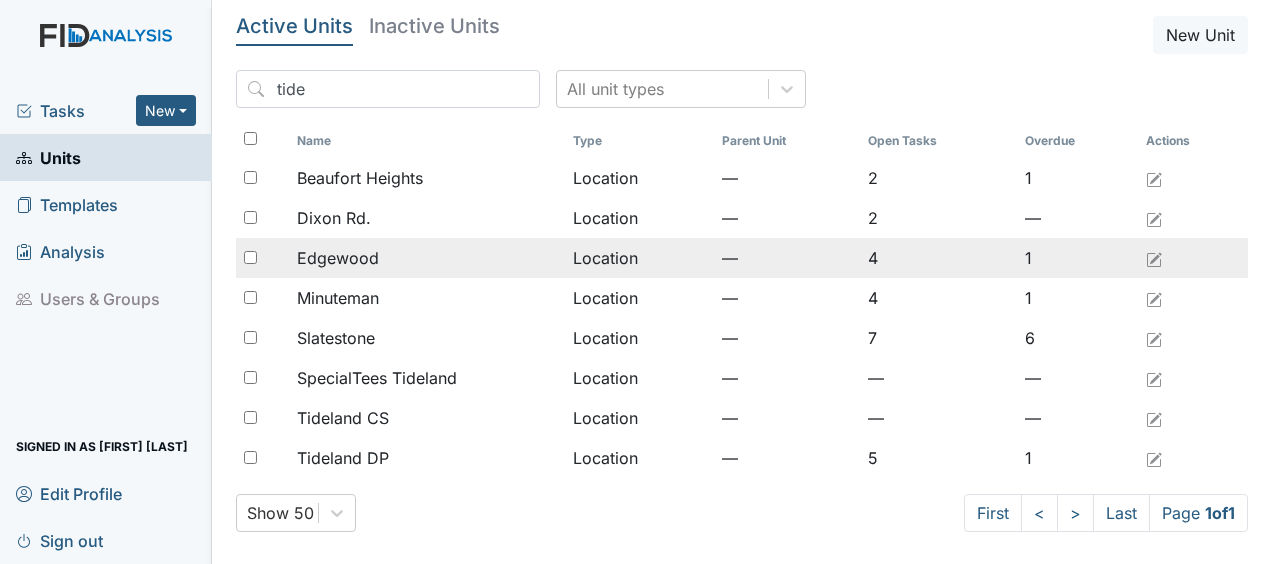 click on "Edgewood" at bounding box center [426, 178] 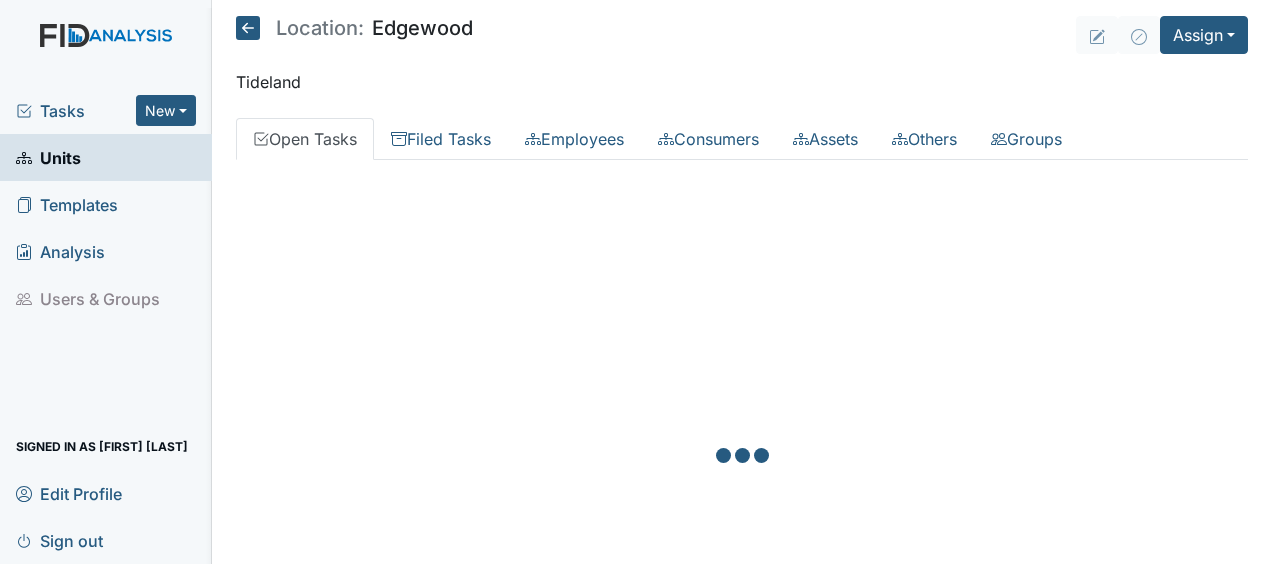 scroll, scrollTop: 0, scrollLeft: 0, axis: both 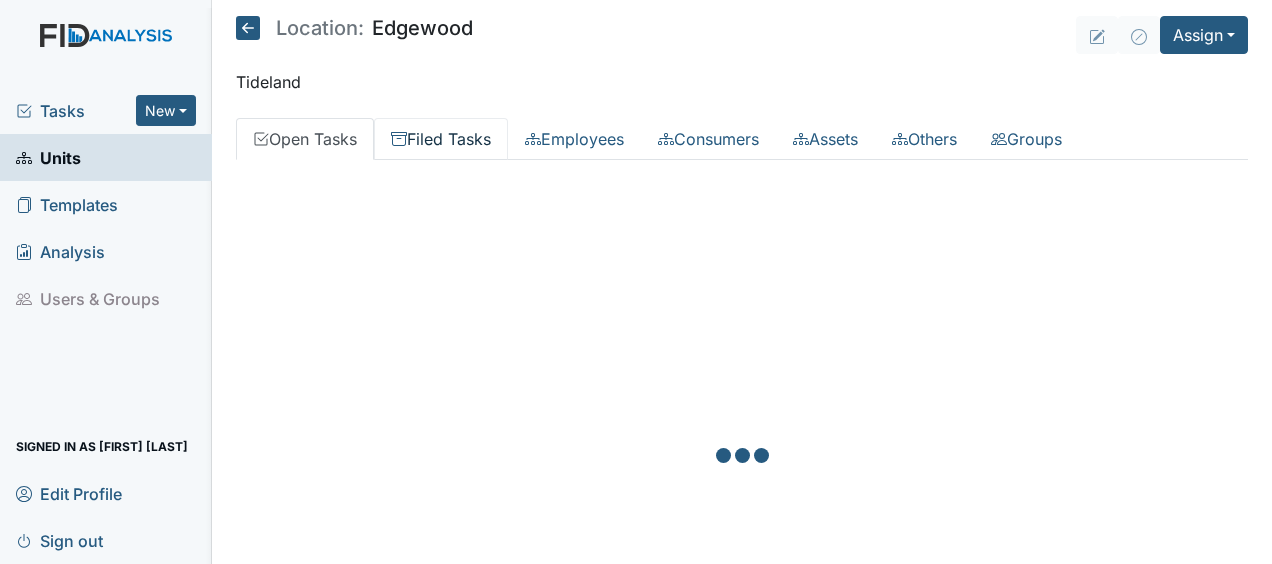 drag, startPoint x: 0, startPoint y: 0, endPoint x: 452, endPoint y: 144, distance: 474.38382 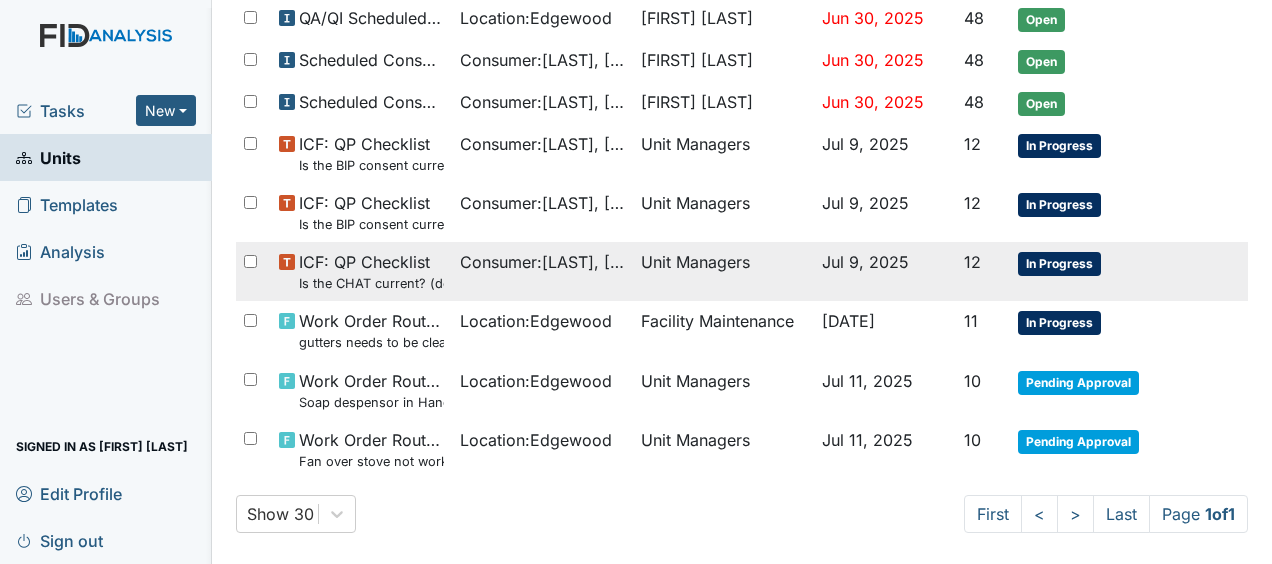 scroll, scrollTop: 640, scrollLeft: 0, axis: vertical 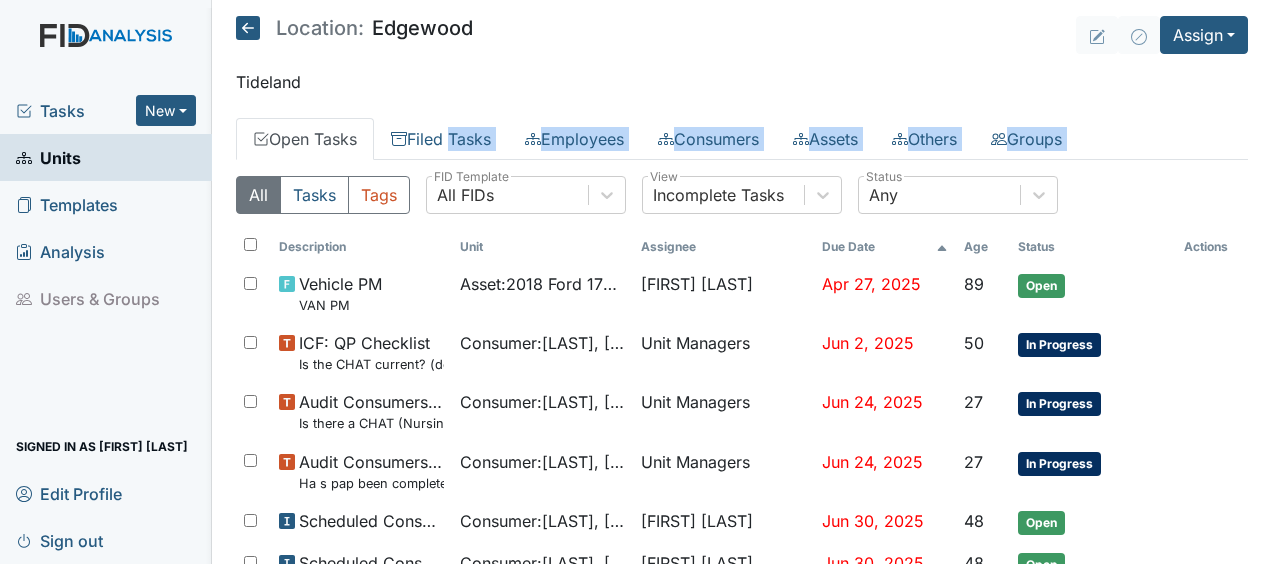 click at bounding box center [248, 28] 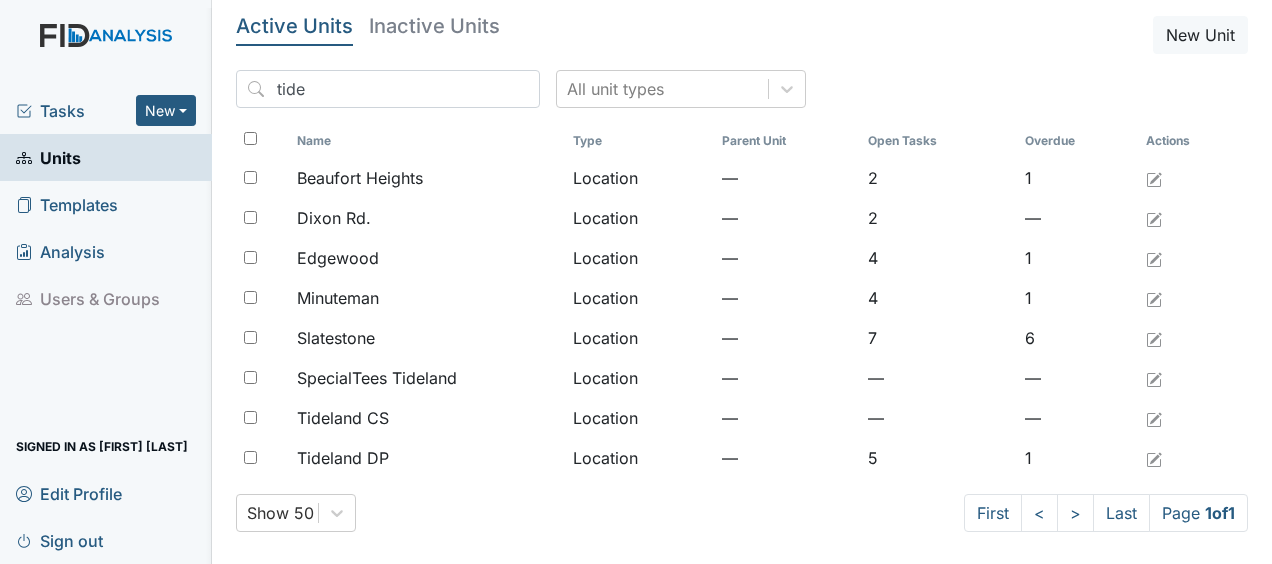 scroll, scrollTop: 0, scrollLeft: 0, axis: both 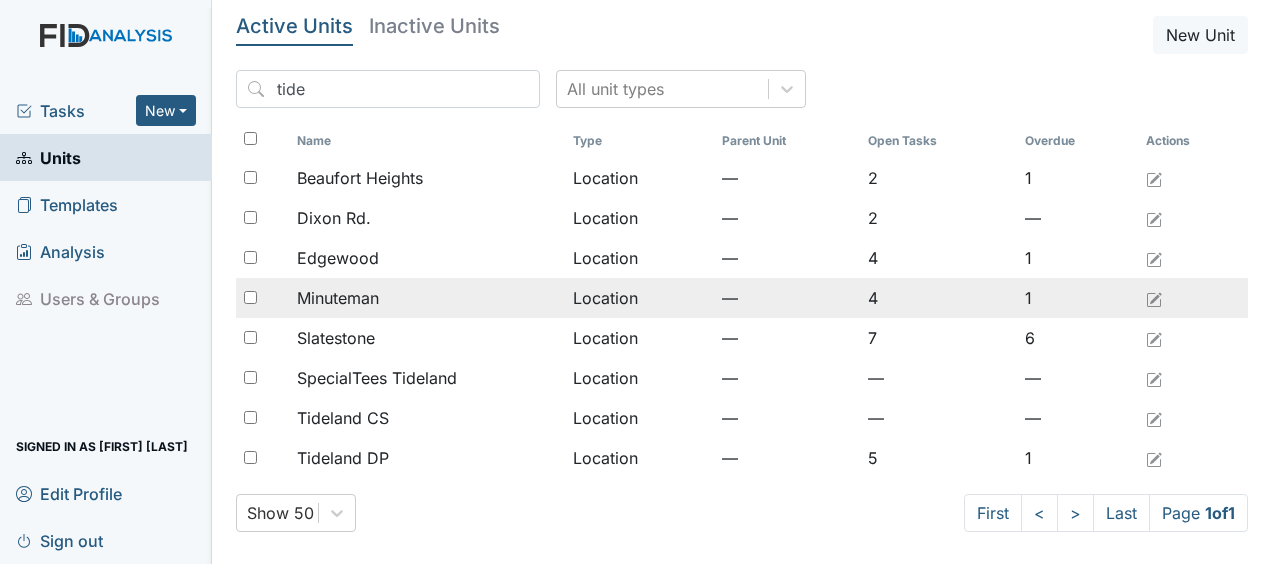 click on "Minuteman" at bounding box center [426, 178] 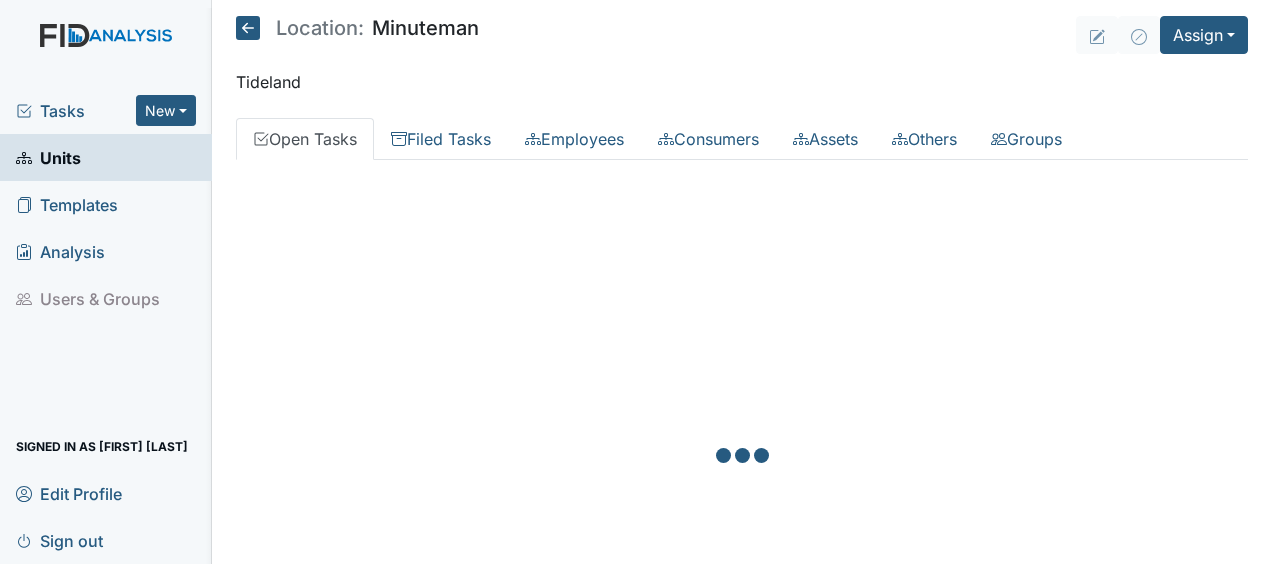scroll, scrollTop: 0, scrollLeft: 0, axis: both 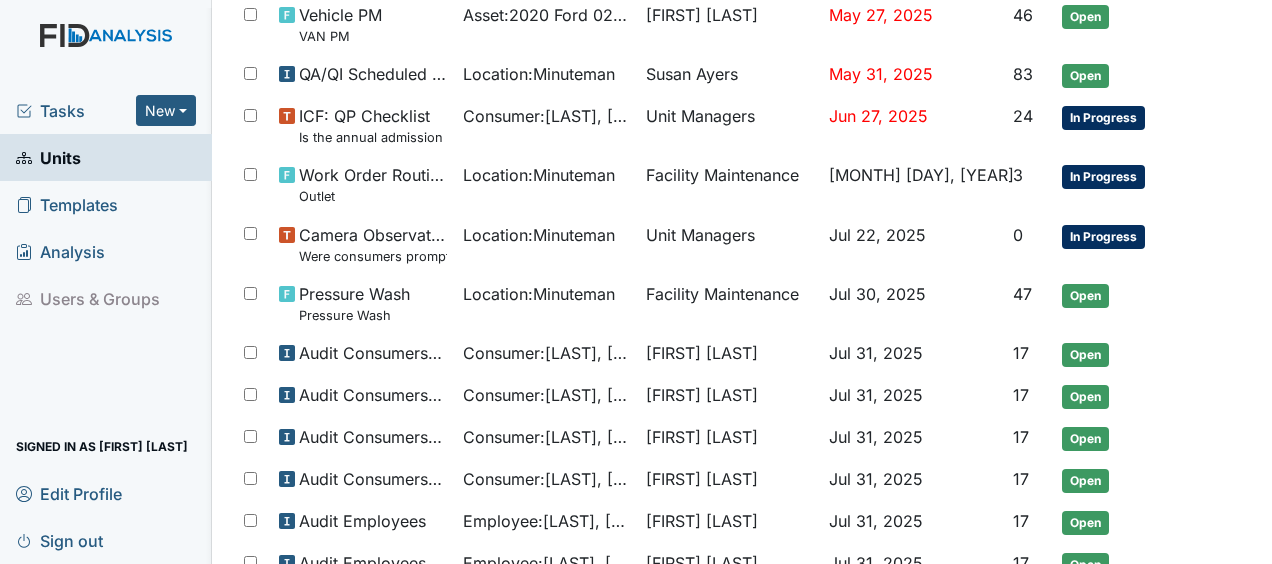 click on "Jul 31, 2025" at bounding box center (912, 24) 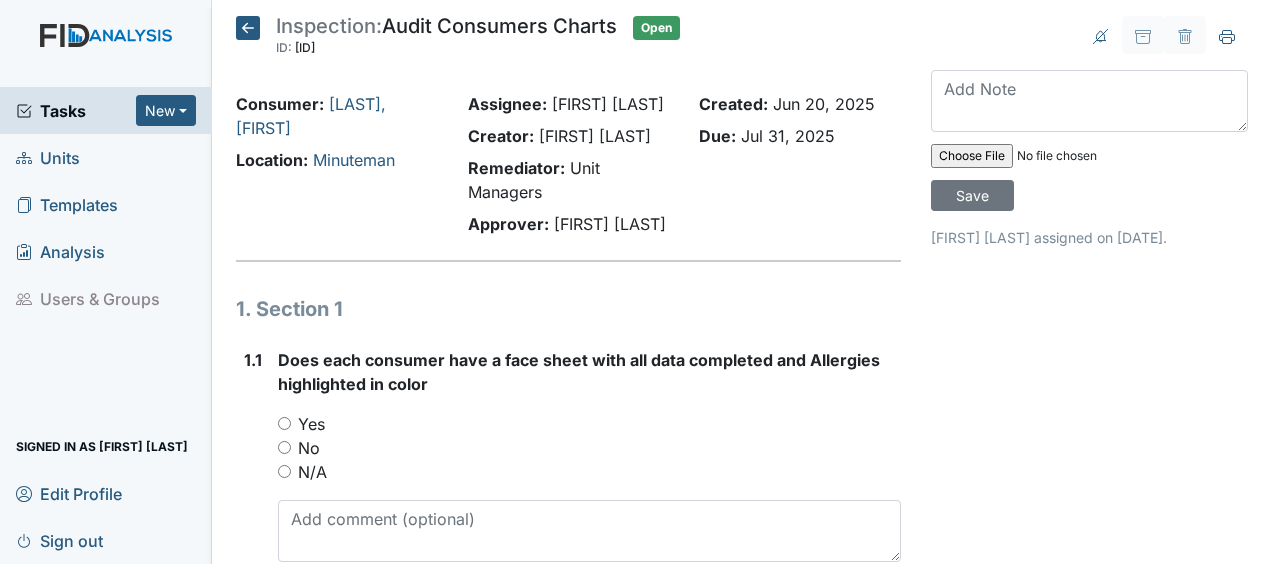 scroll, scrollTop: 0, scrollLeft: 0, axis: both 